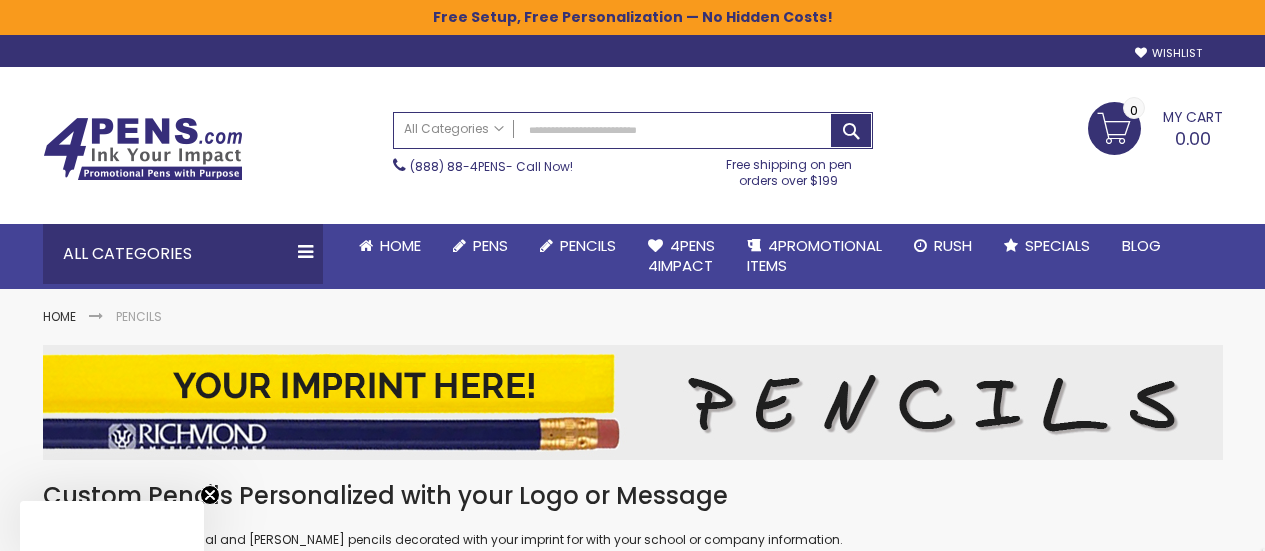 scroll, scrollTop: 0, scrollLeft: 0, axis: both 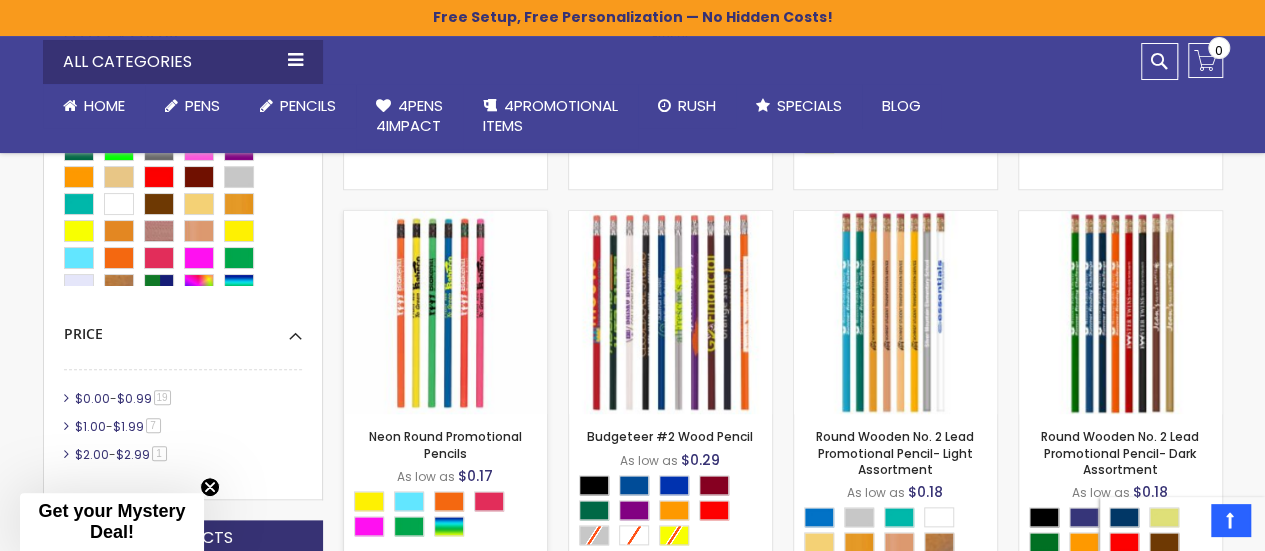 click at bounding box center [445, 312] 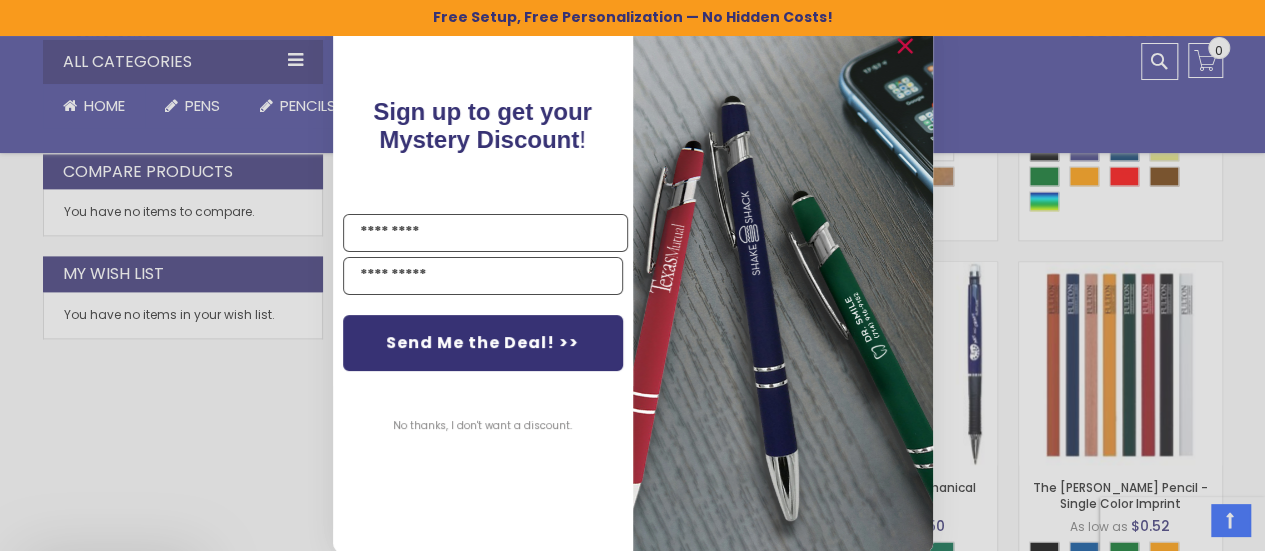 scroll, scrollTop: 1608, scrollLeft: 0, axis: vertical 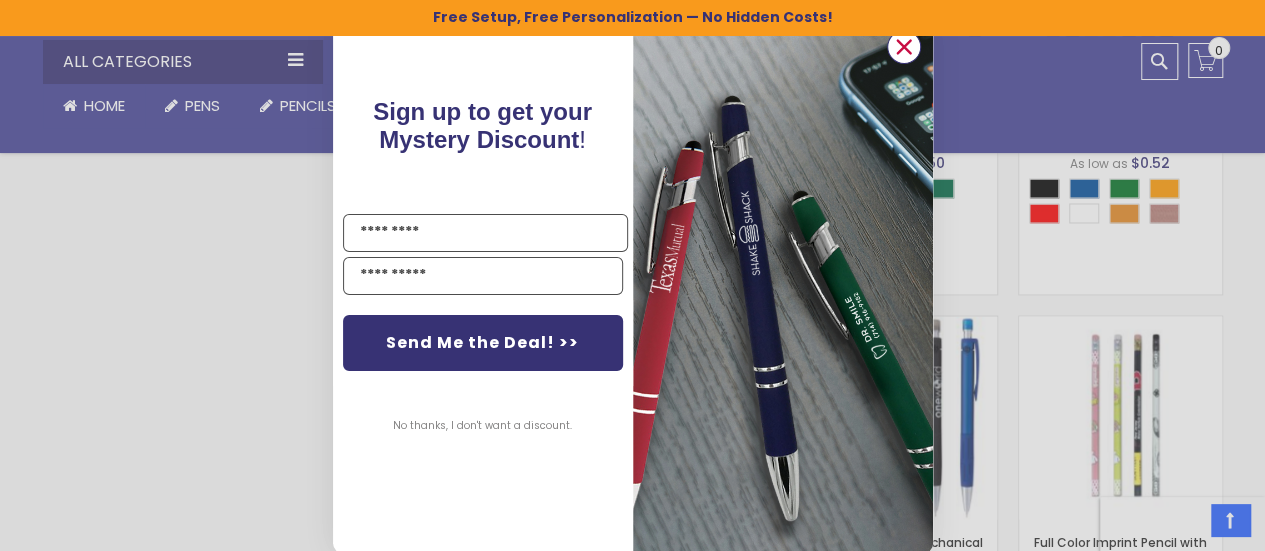 click 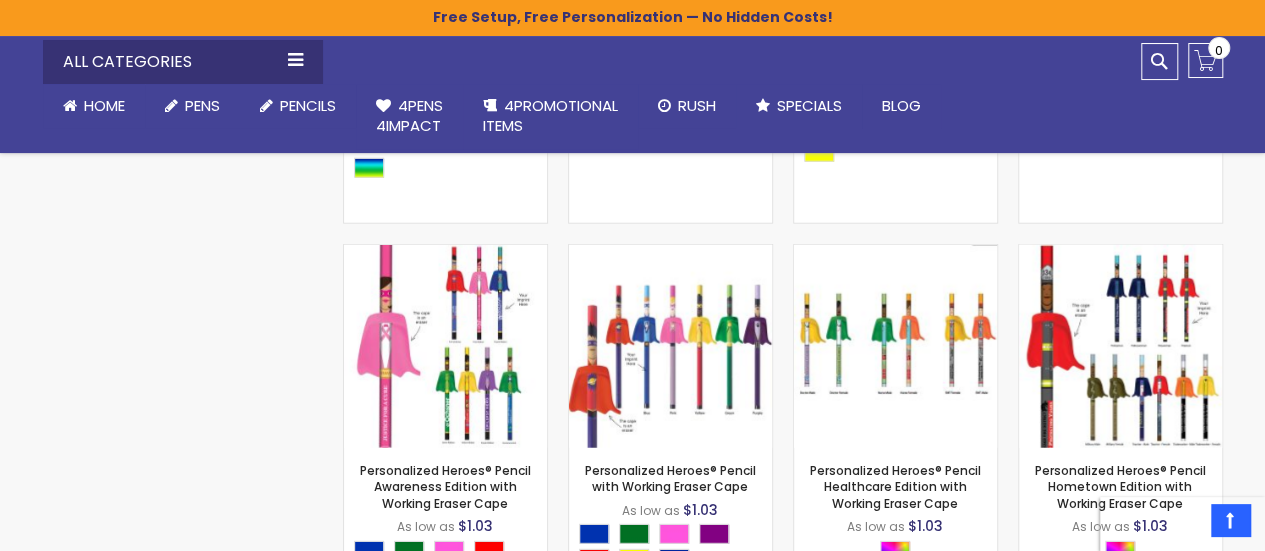 scroll, scrollTop: 2542, scrollLeft: 0, axis: vertical 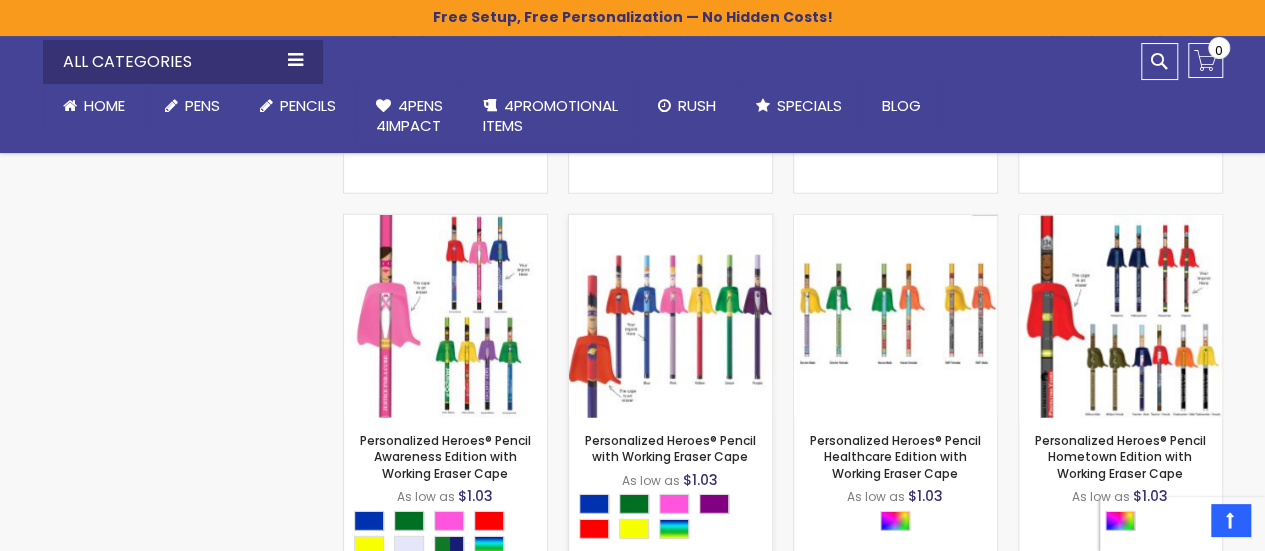 click at bounding box center (670, 316) 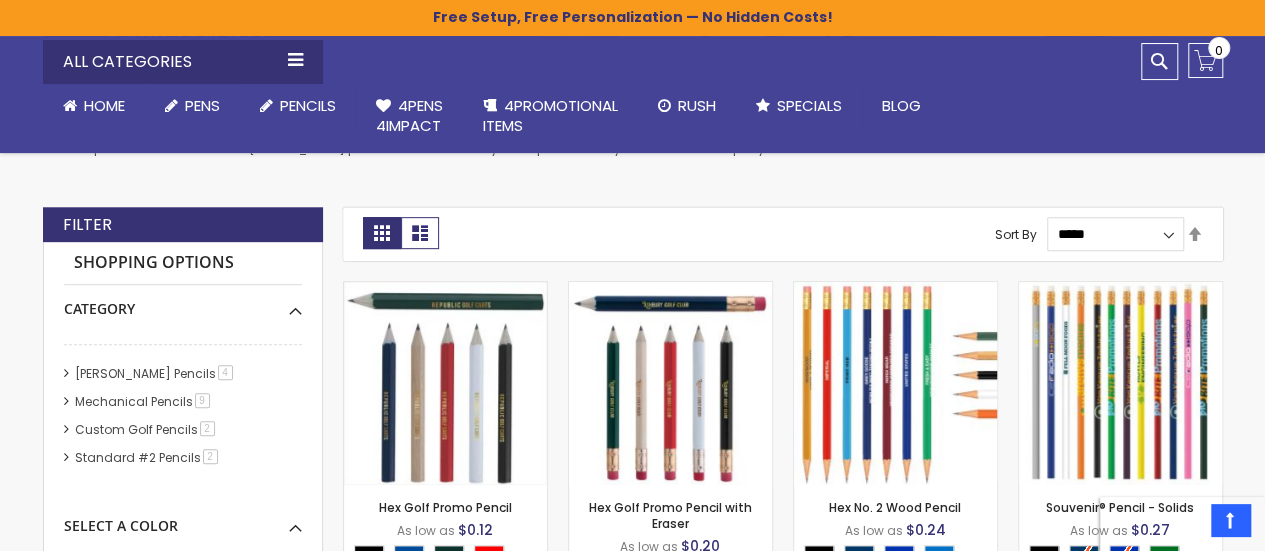 scroll, scrollTop: 326, scrollLeft: 0, axis: vertical 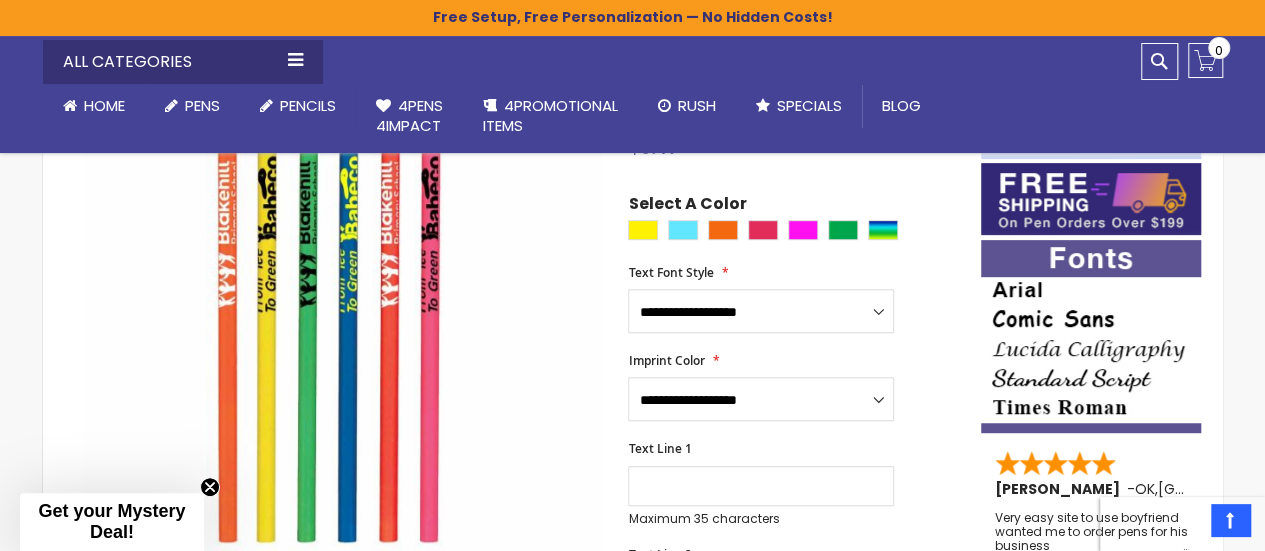 drag, startPoint x: 1271, startPoint y: 69, endPoint x: 1276, endPoint y: 126, distance: 57.21888 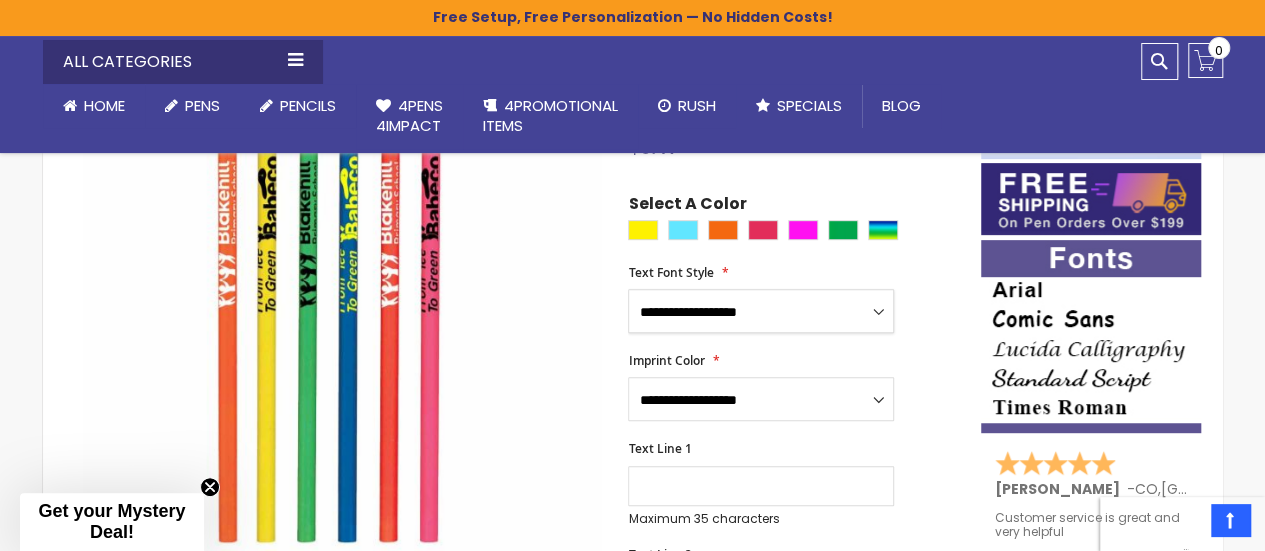 click on "**********" at bounding box center (761, 311) 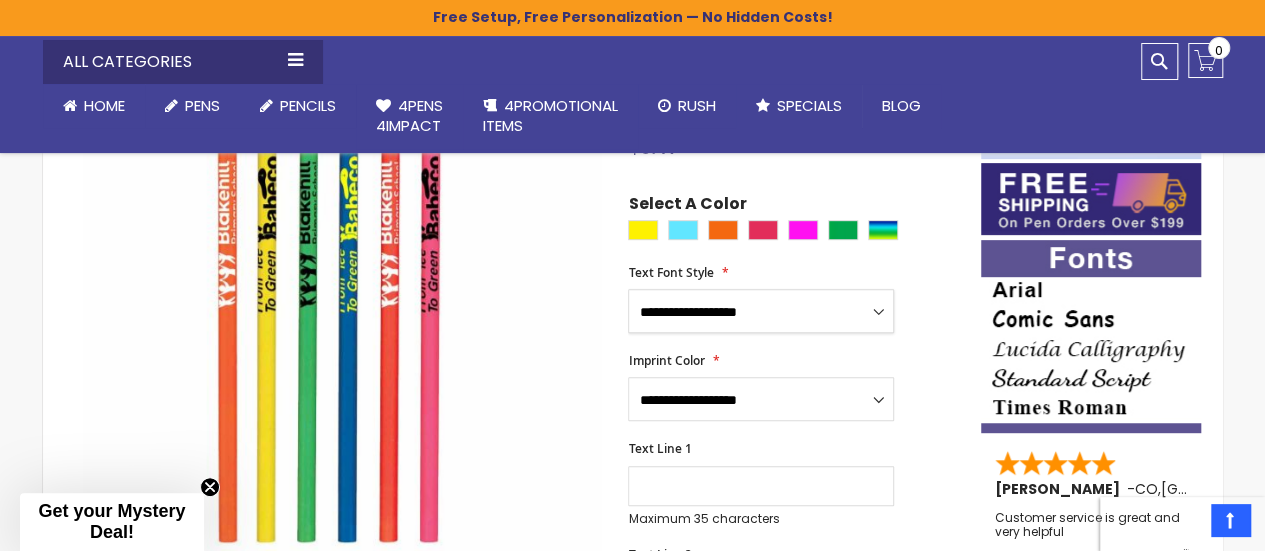 select on "****" 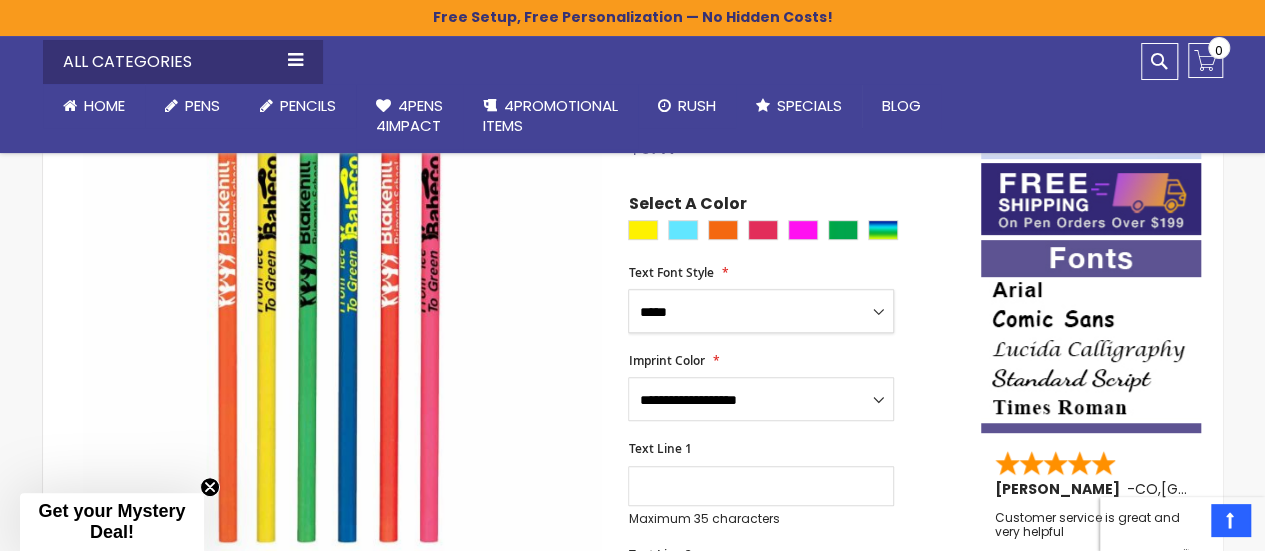 click on "**********" at bounding box center (761, 311) 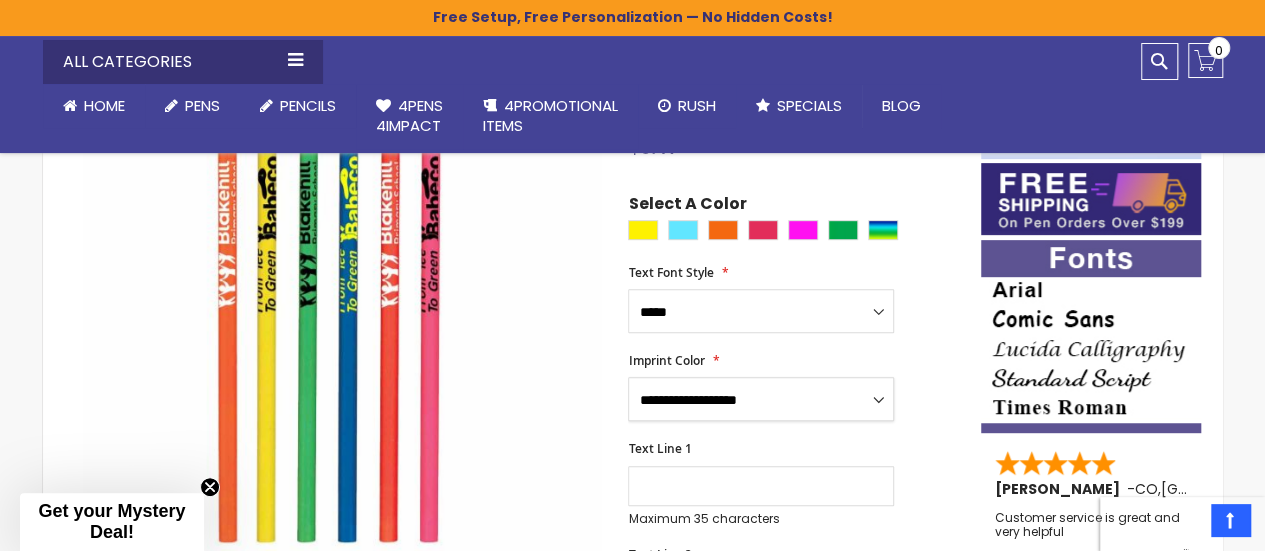 click on "**********" at bounding box center (761, 399) 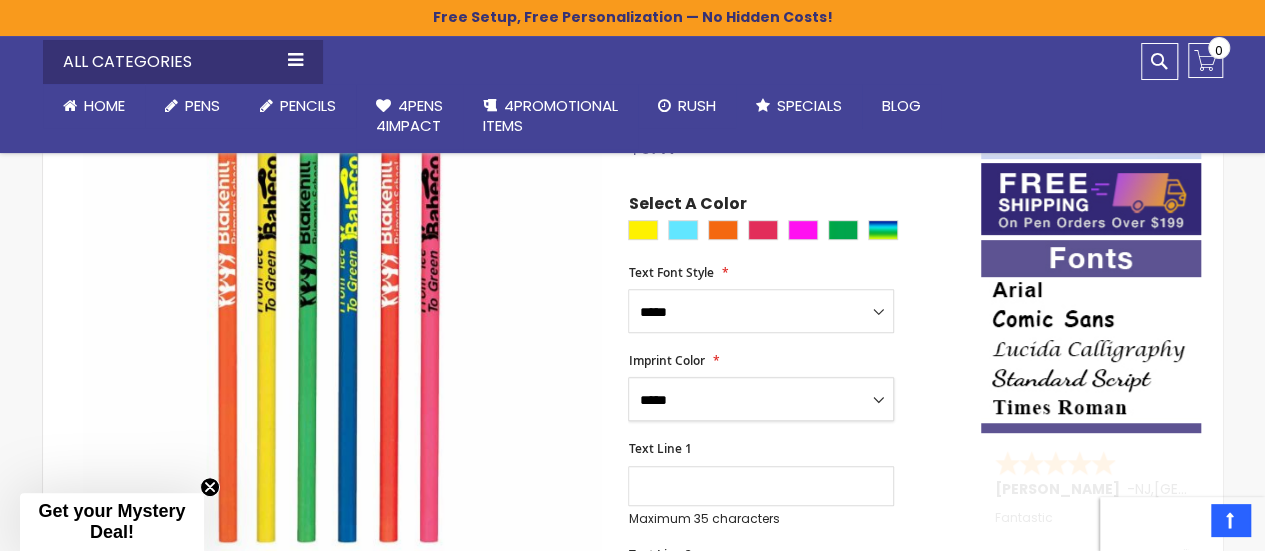 click on "**********" at bounding box center (761, 399) 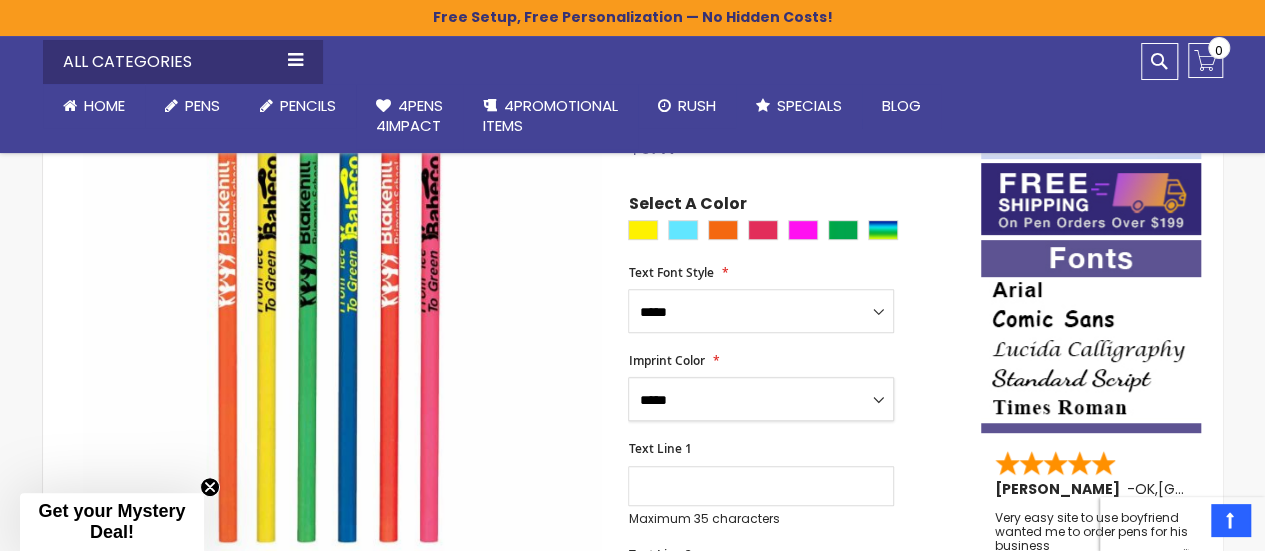 click on "**********" at bounding box center [761, 399] 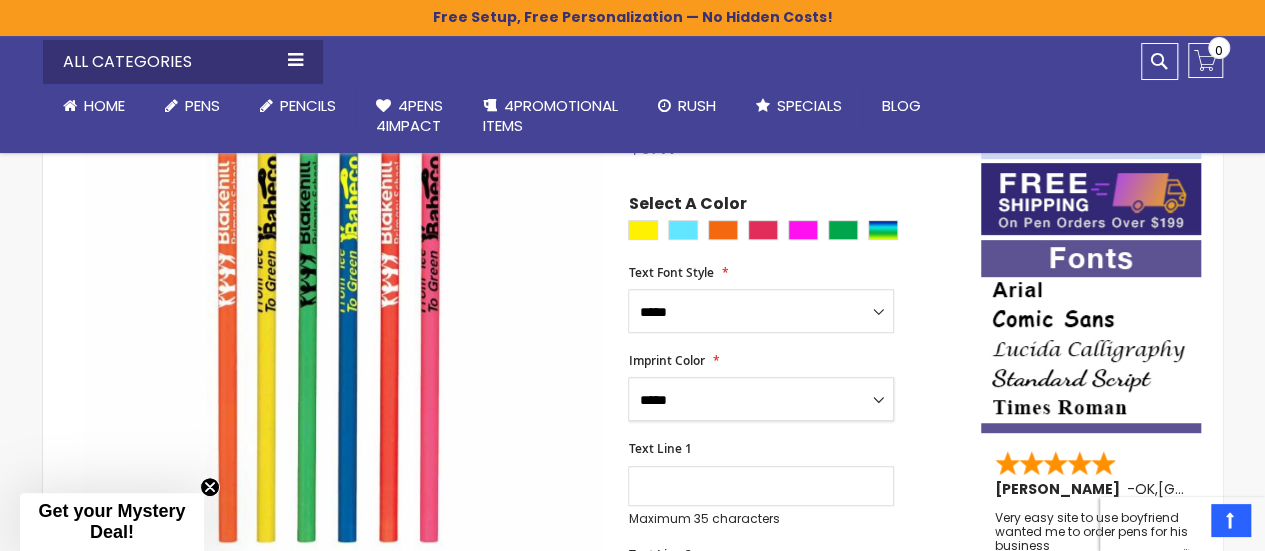 select on "****" 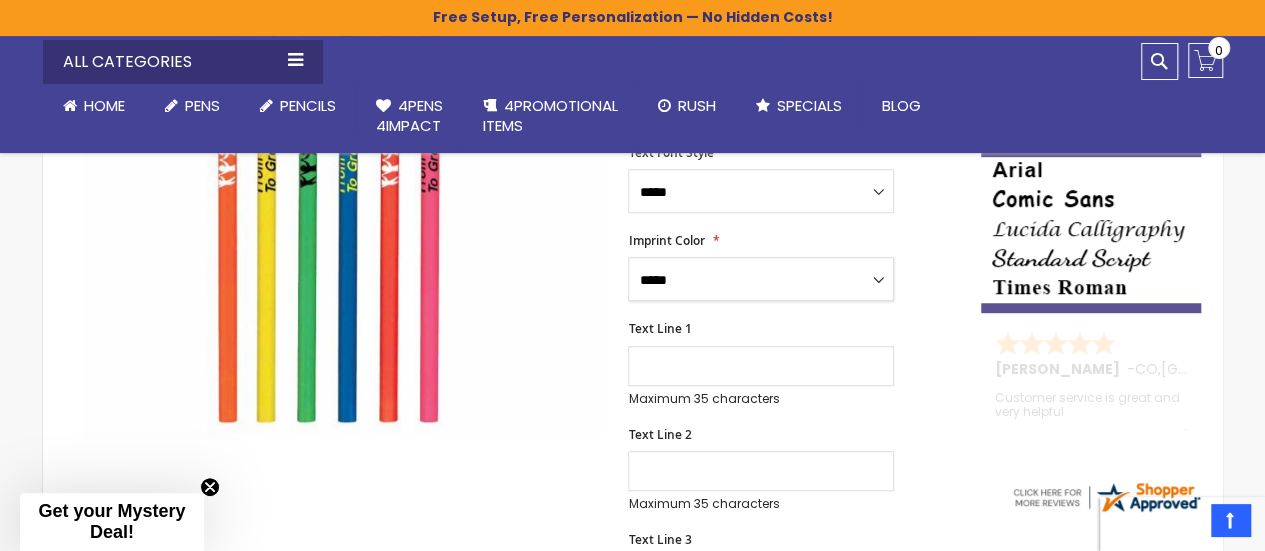 scroll, scrollTop: 454, scrollLeft: 0, axis: vertical 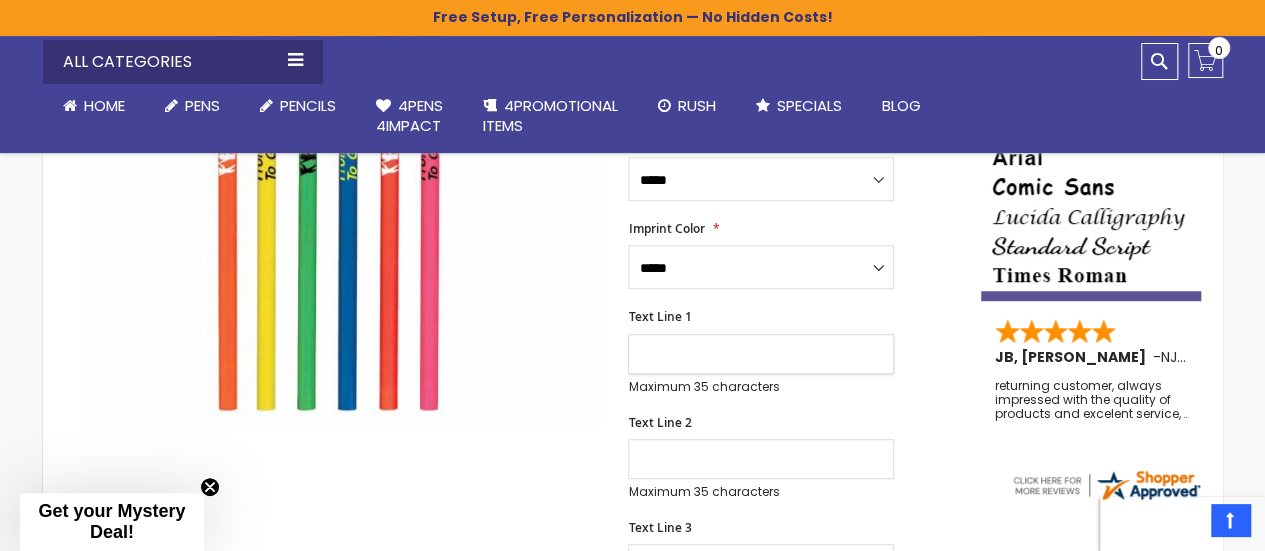 click on "Text Line 1" at bounding box center (761, 354) 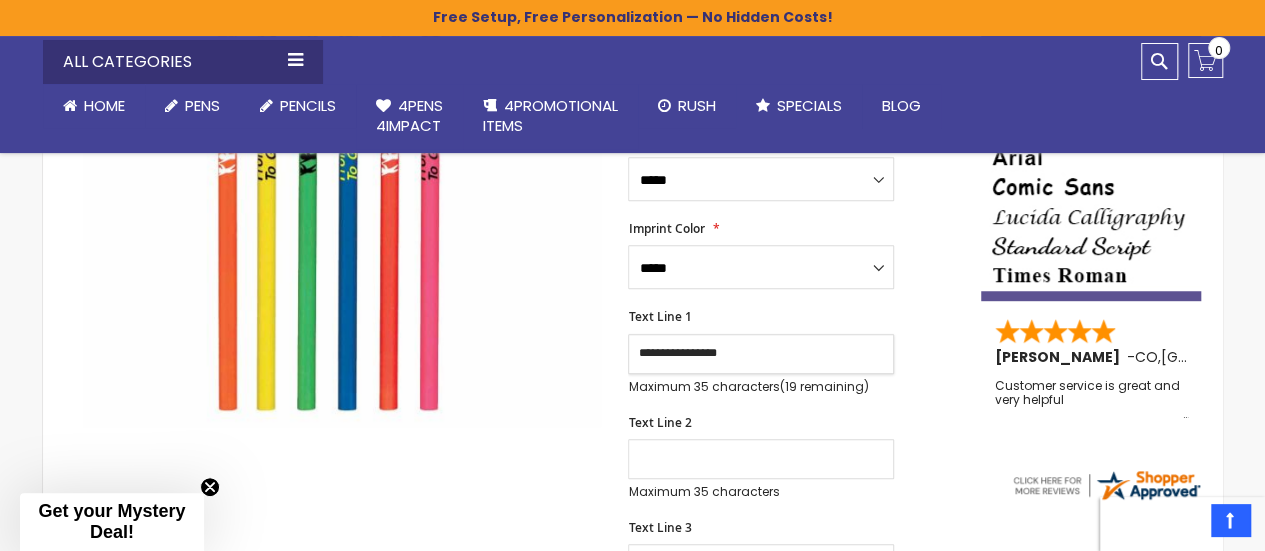drag, startPoint x: 844, startPoint y: 361, endPoint x: 1270, endPoint y: 145, distance: 477.63165 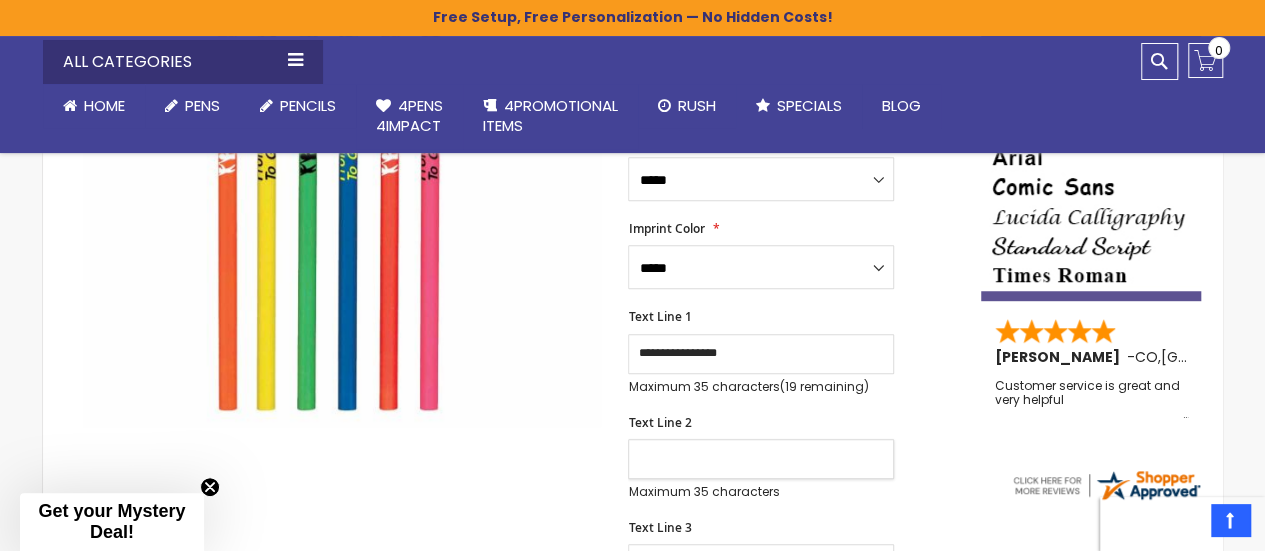 click on "Text Line 2" at bounding box center [761, 459] 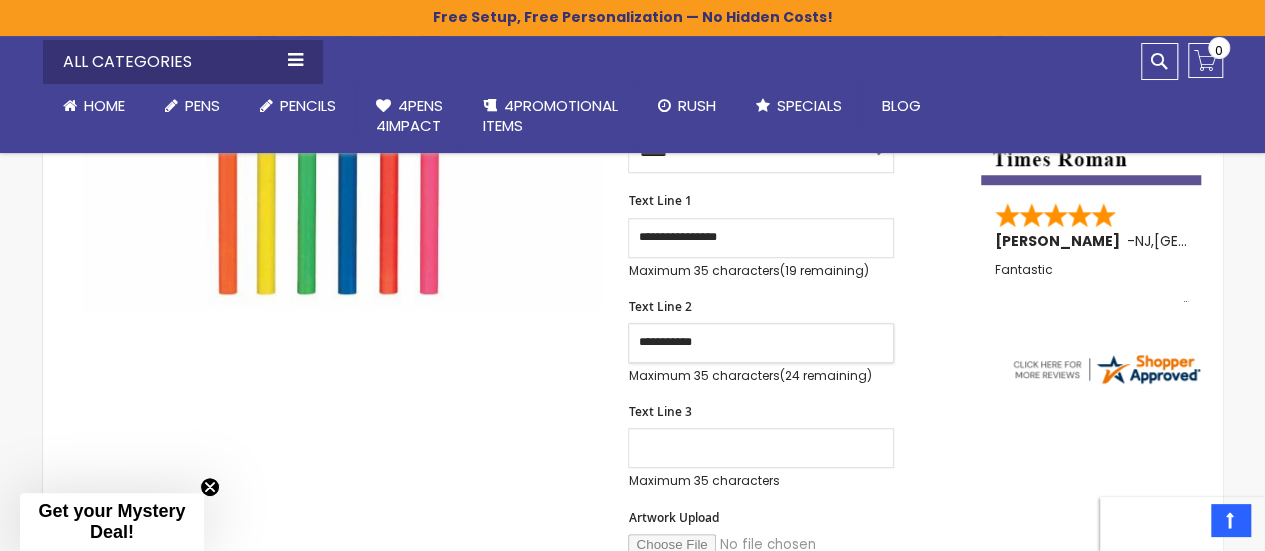 scroll, scrollTop: 578, scrollLeft: 0, axis: vertical 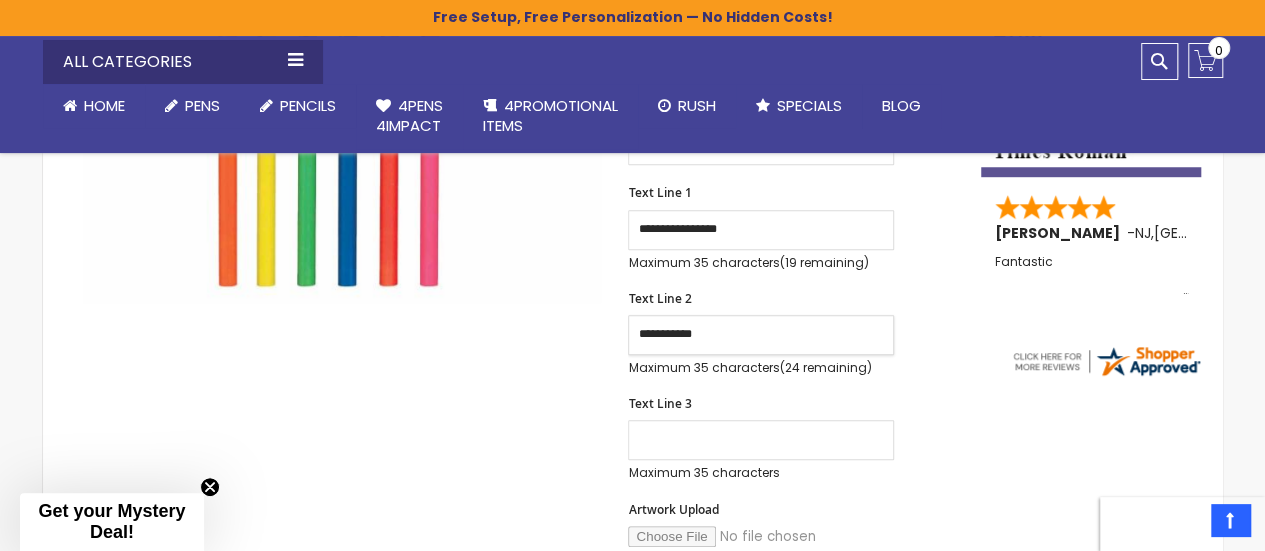 type on "**********" 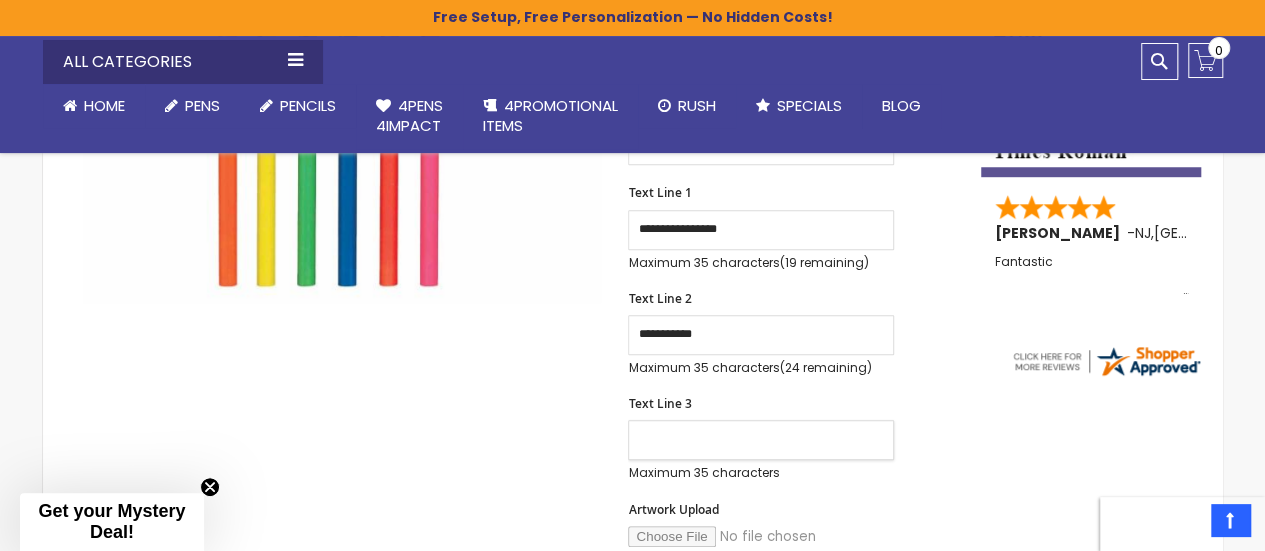 click on "Text Line 3" at bounding box center (761, 440) 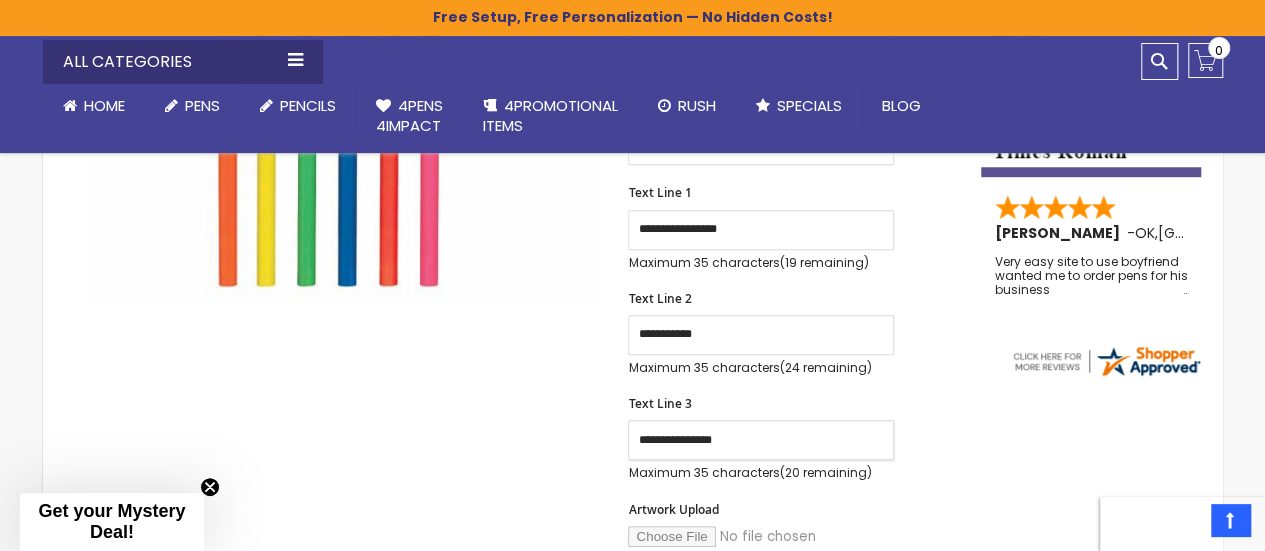 type on "**********" 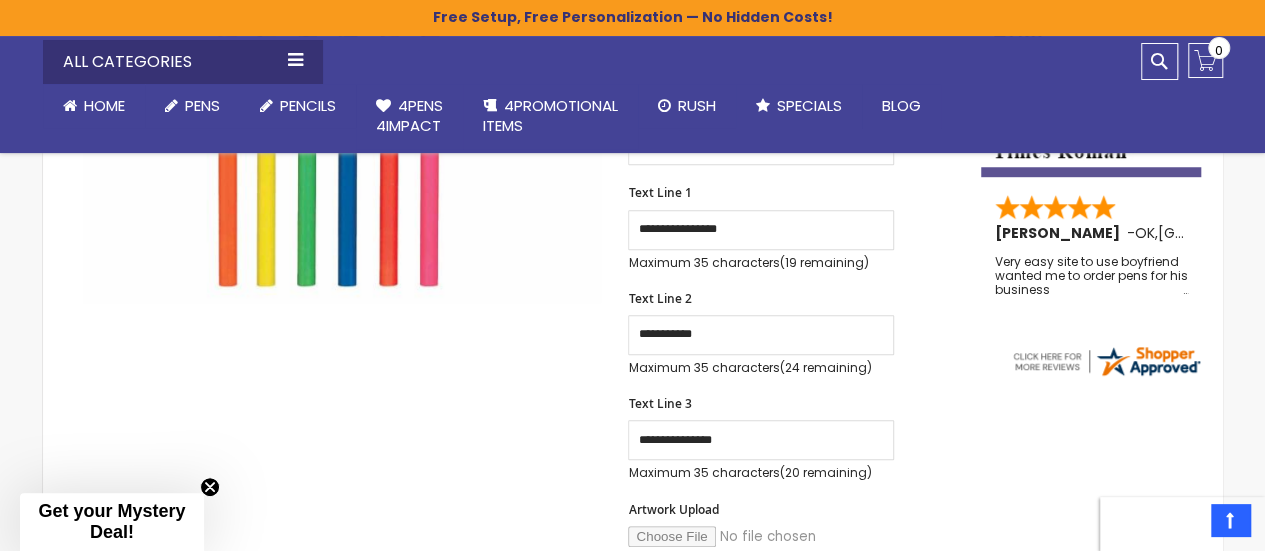 click on "Skip to the end of the images gallery
Skip to the beginning of the images gallery
Neon Round Promotional Pencils
SKU
4P-NEON-ROUND-PROMO-PENCIL
Be the first to review this product
In stock
Only  %1  left
$0.17" at bounding box center [633, 587] 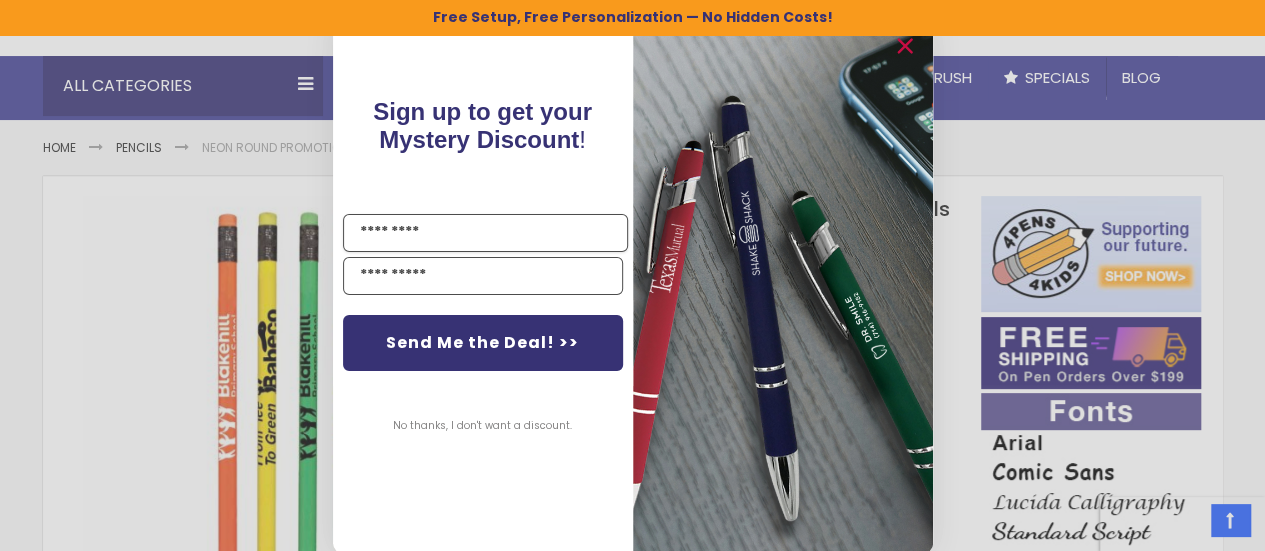 scroll, scrollTop: 167, scrollLeft: 0, axis: vertical 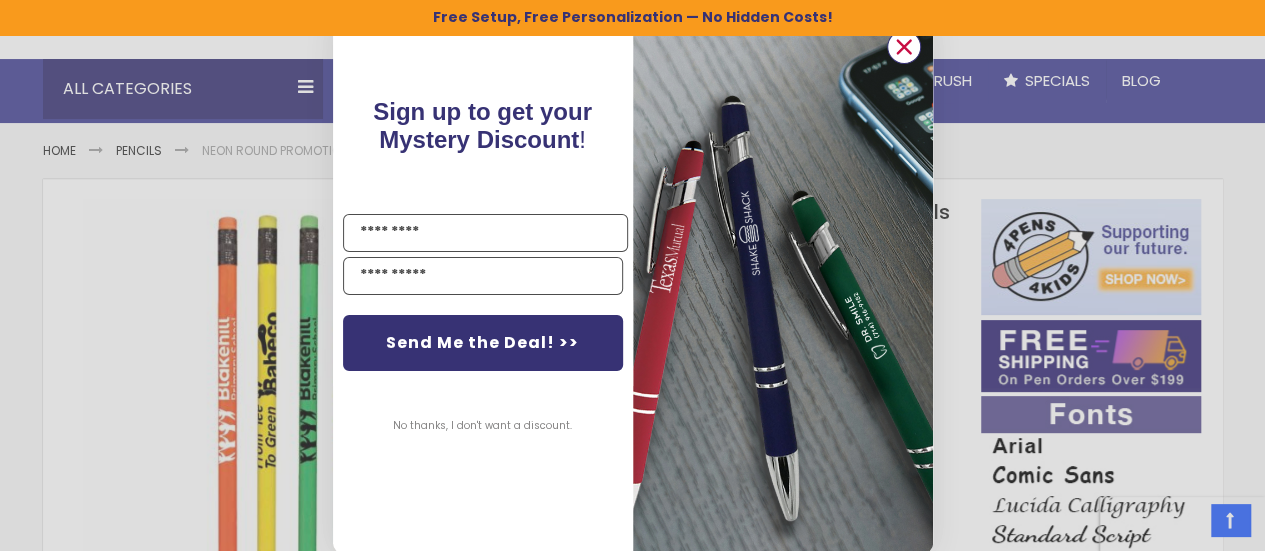 click 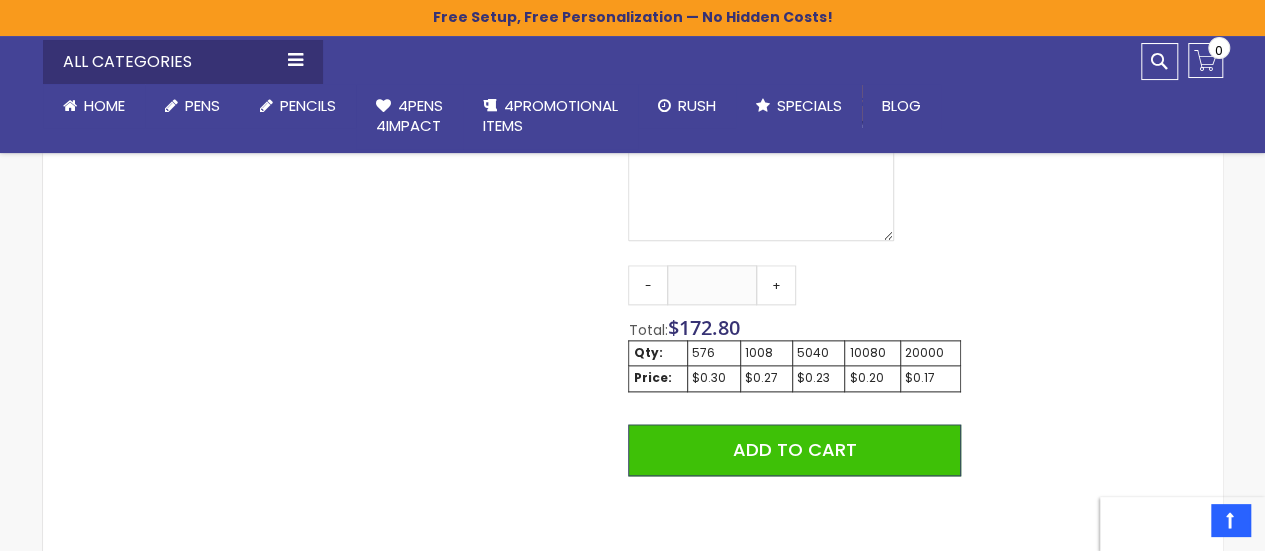 scroll, scrollTop: 1126, scrollLeft: 0, axis: vertical 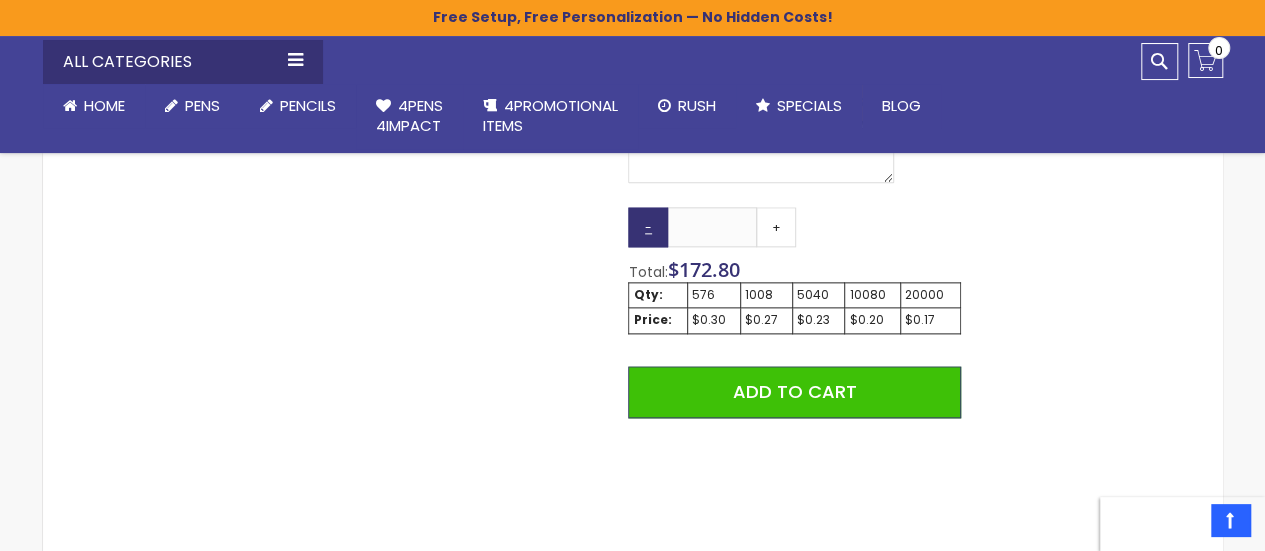 click on "-" at bounding box center [648, 227] 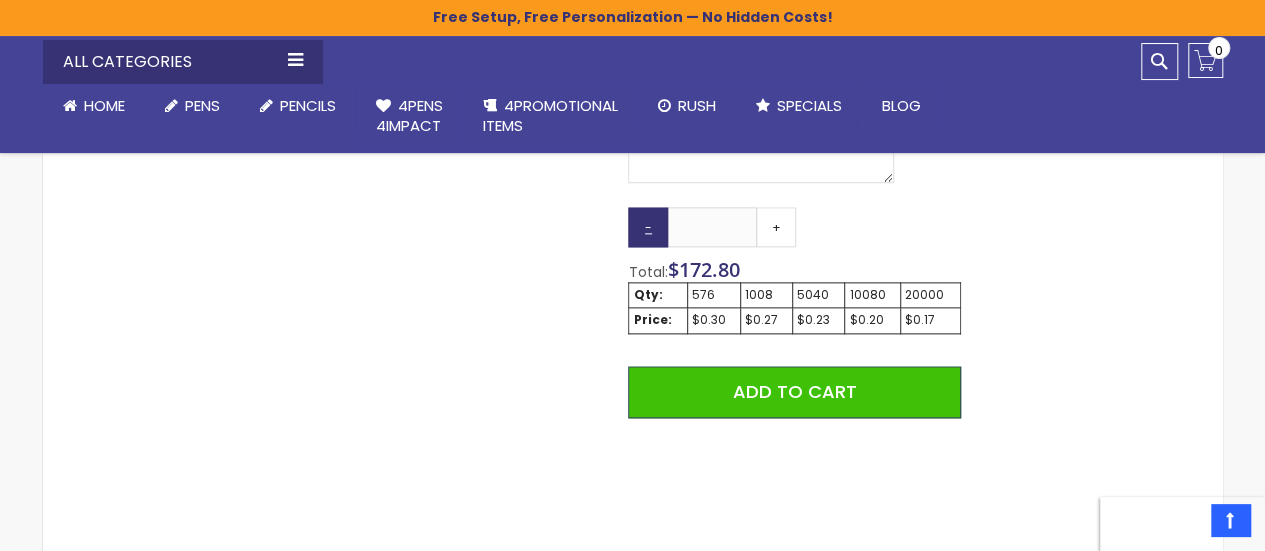 click on "-" at bounding box center [648, 227] 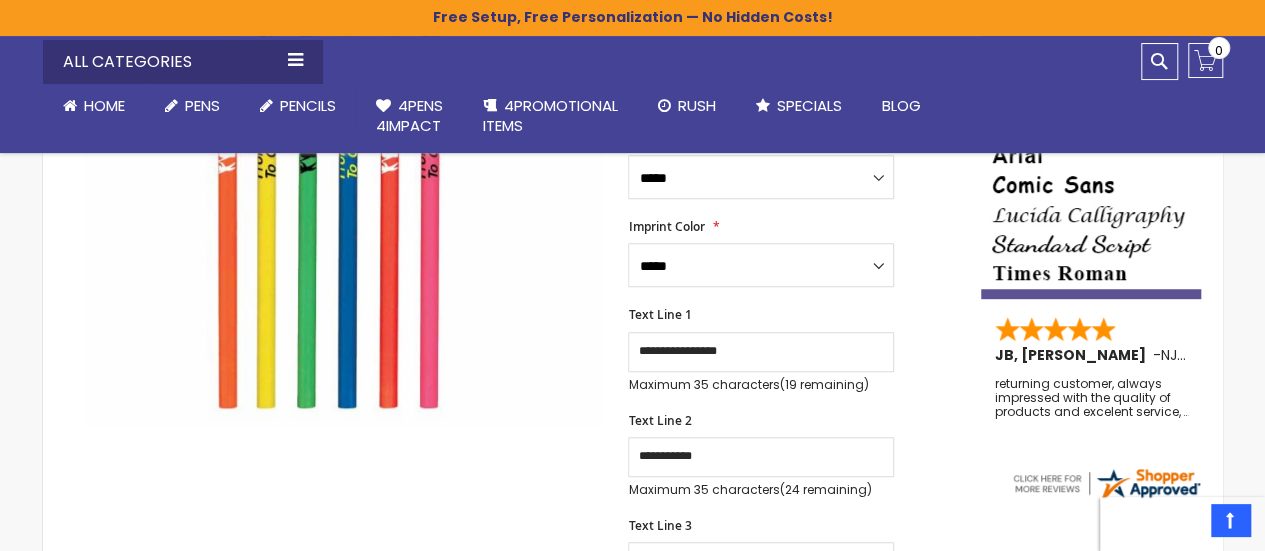 scroll, scrollTop: 460, scrollLeft: 0, axis: vertical 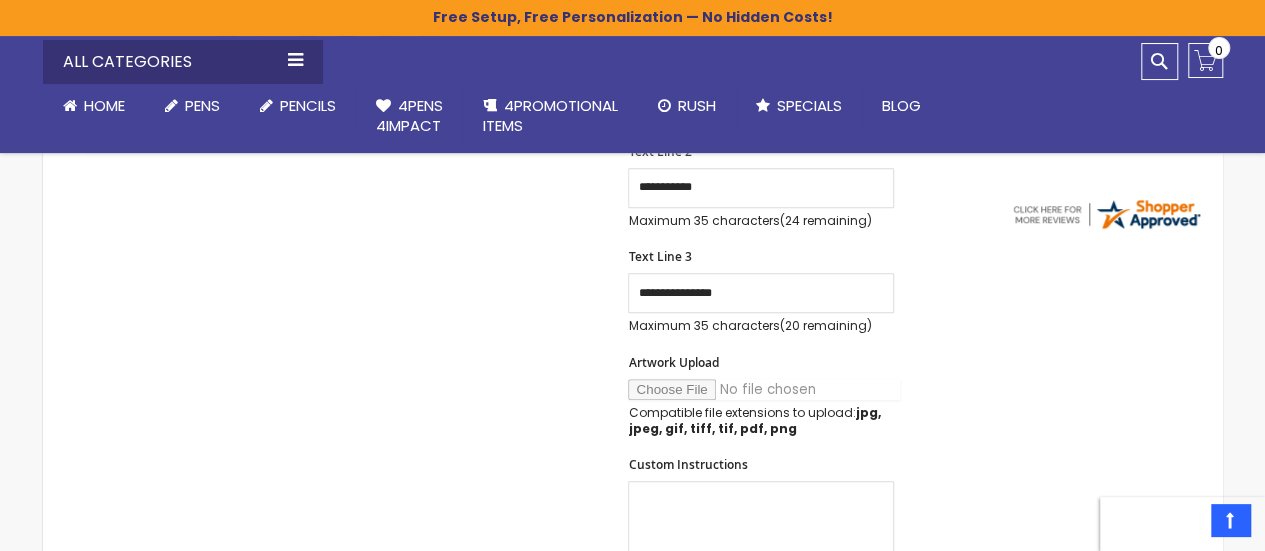 click on "Artwork Upload" at bounding box center [764, 389] 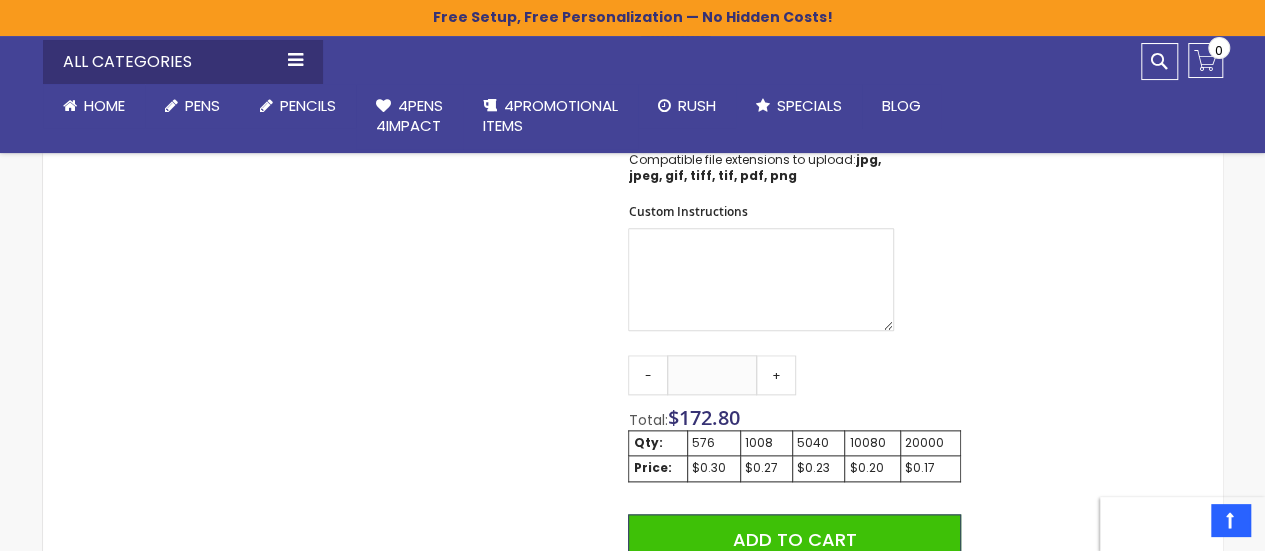 scroll, scrollTop: 998, scrollLeft: 0, axis: vertical 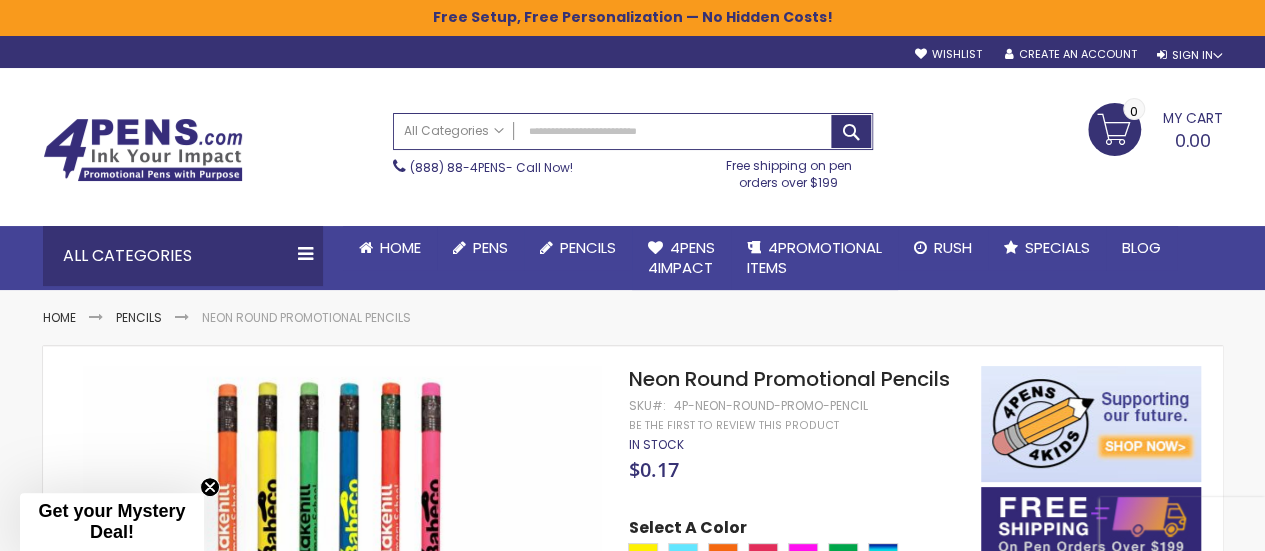 click at bounding box center [143, 150] 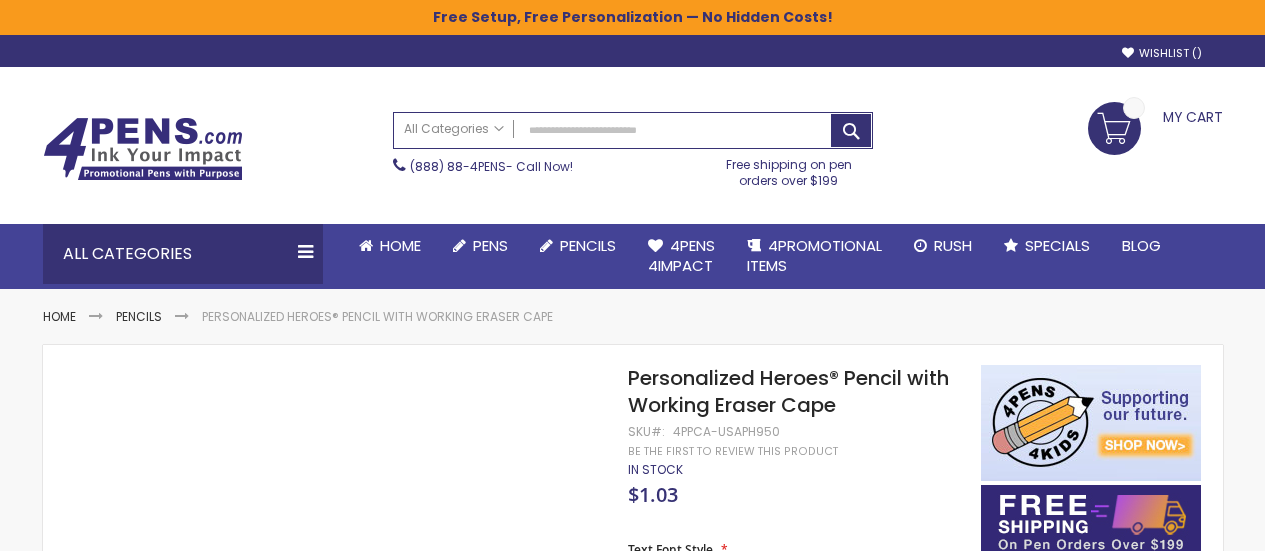 scroll, scrollTop: 0, scrollLeft: 0, axis: both 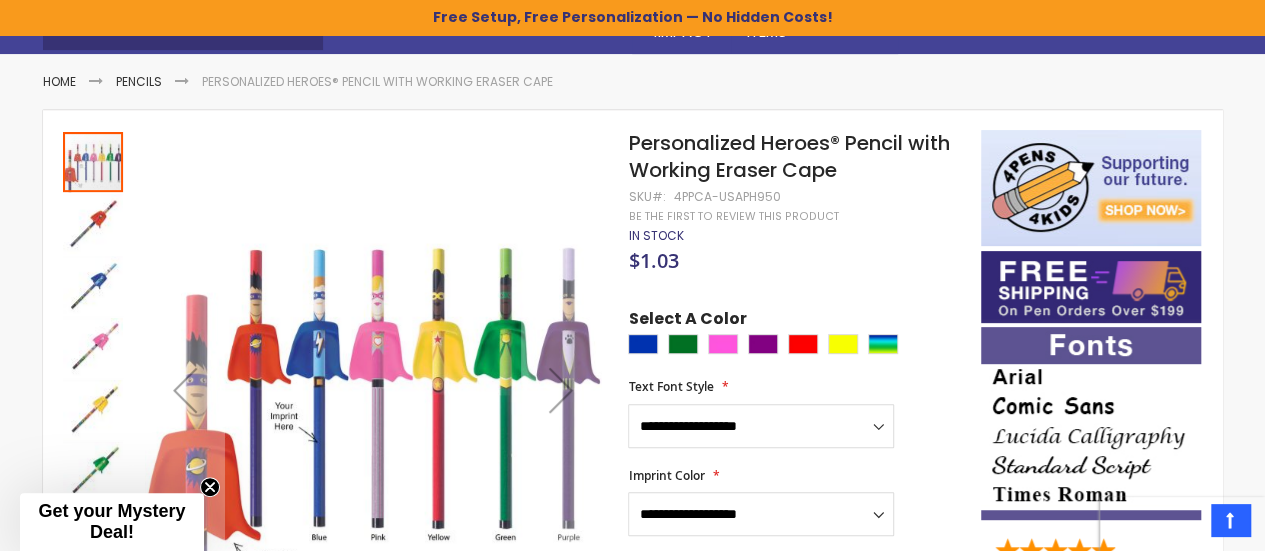 drag, startPoint x: 1275, startPoint y: 57, endPoint x: 1279, endPoint y: 96, distance: 39.20459 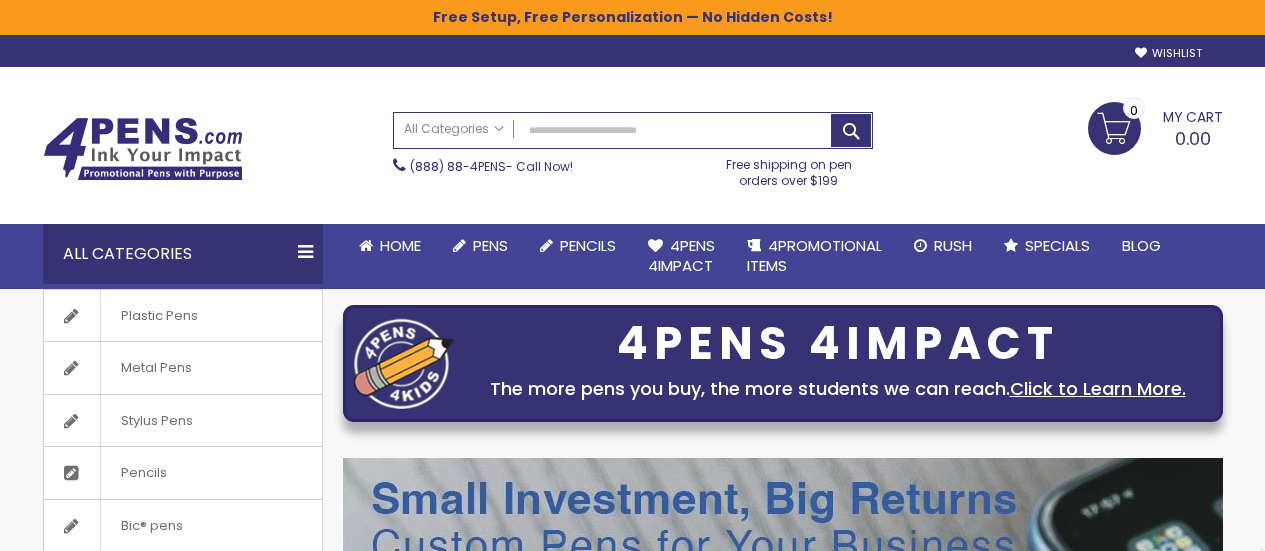 scroll, scrollTop: 0, scrollLeft: 0, axis: both 